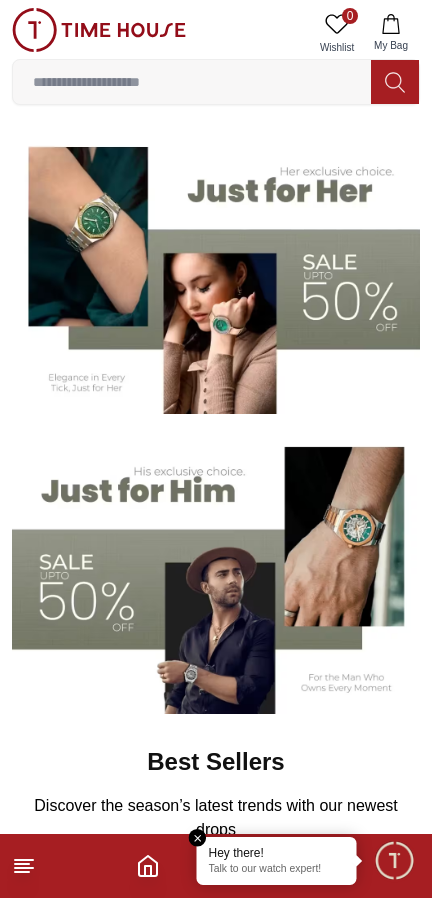 scroll, scrollTop: 206, scrollLeft: 0, axis: vertical 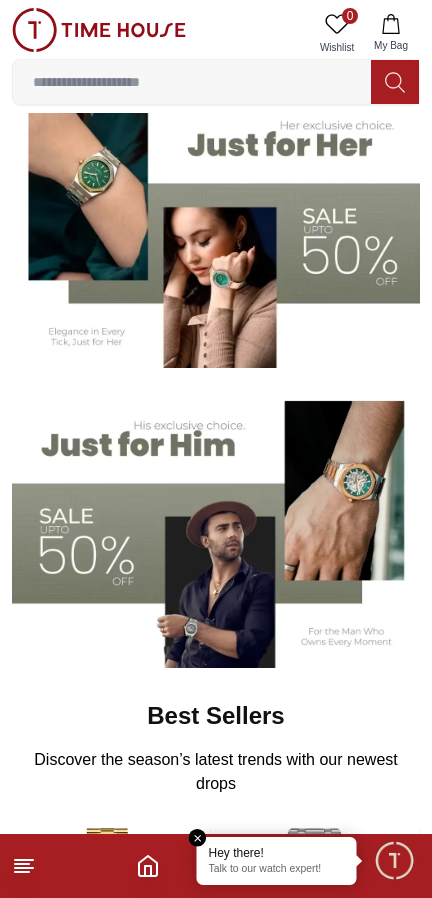 click at bounding box center (216, 526) 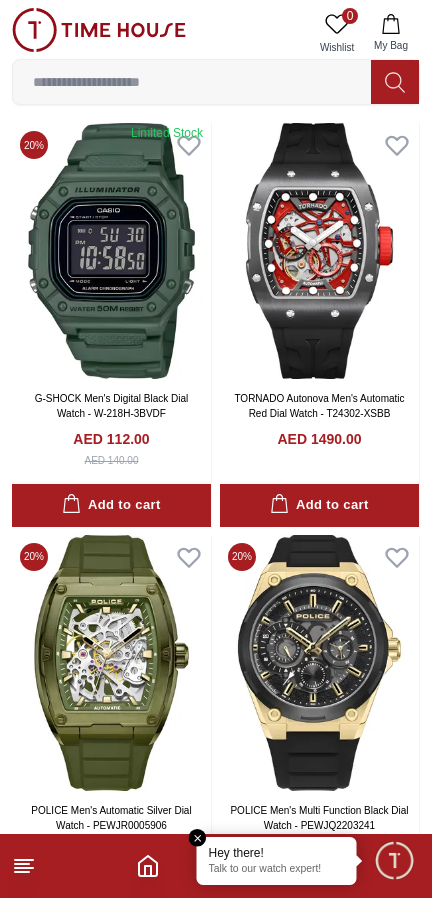 scroll, scrollTop: 84, scrollLeft: 0, axis: vertical 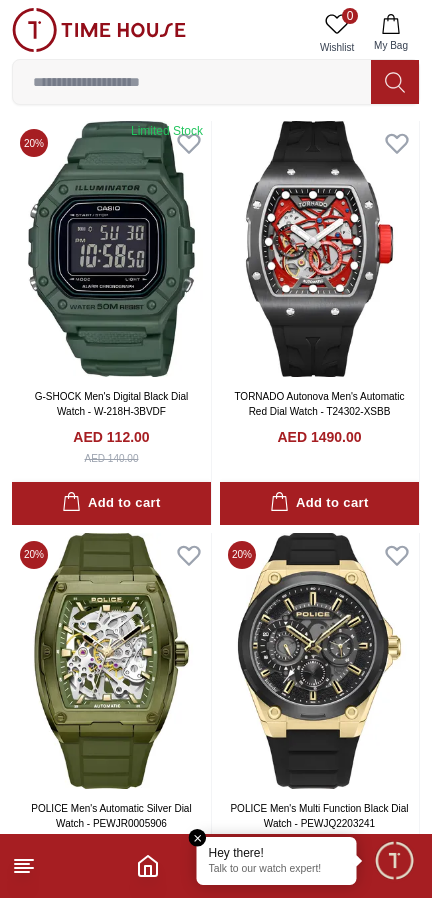 click at bounding box center [198, 838] 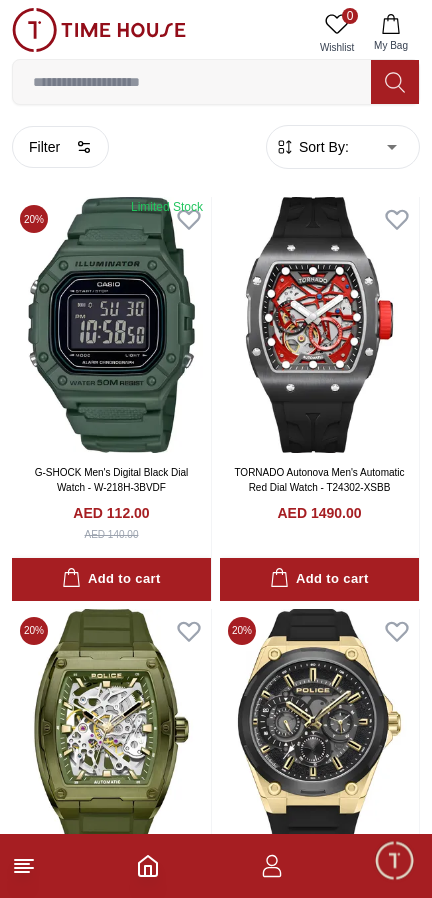 scroll, scrollTop: 0, scrollLeft: 0, axis: both 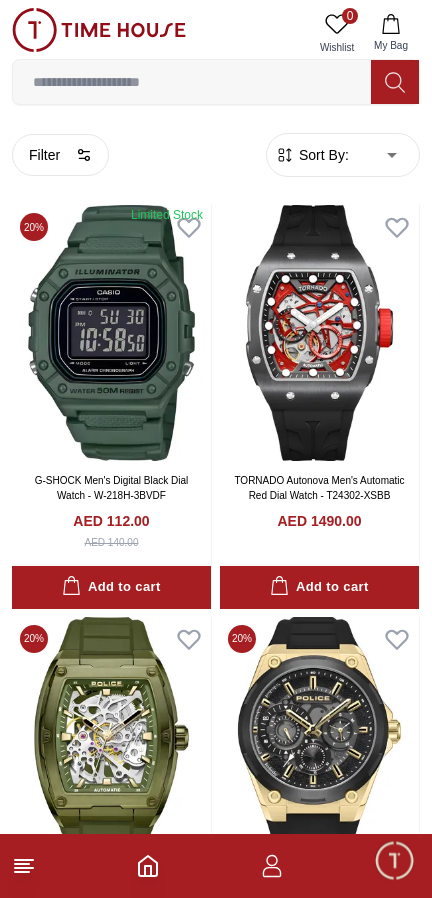 click on "Filter" at bounding box center [60, 155] 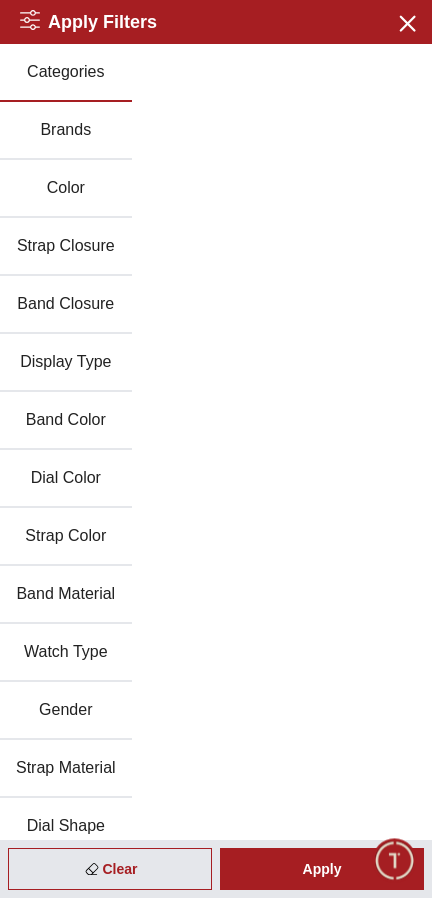 click on "Brands" at bounding box center [66, 131] 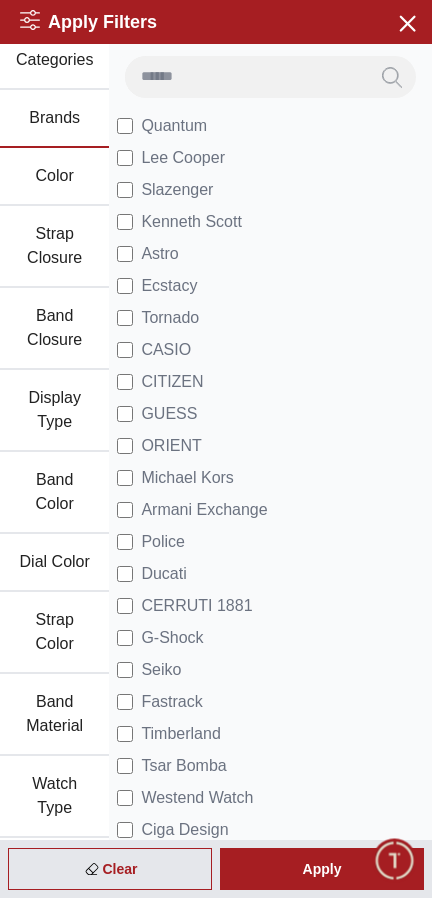 scroll, scrollTop: 0, scrollLeft: 0, axis: both 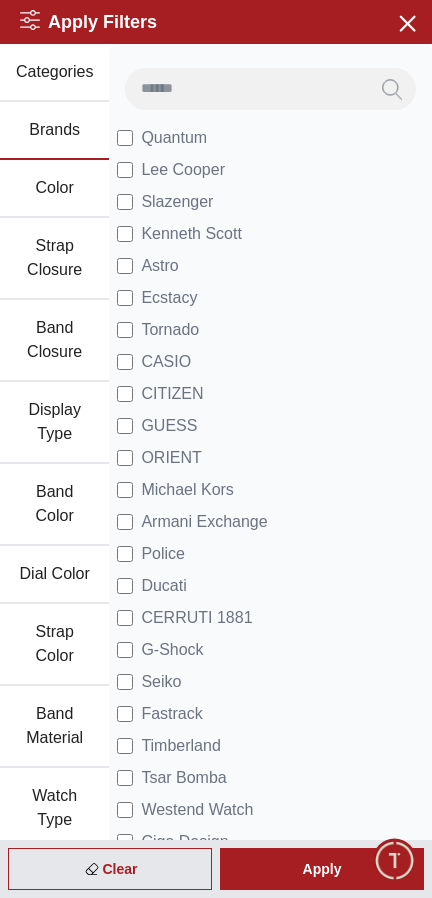 click on "ORIENT" at bounding box center [171, 458] 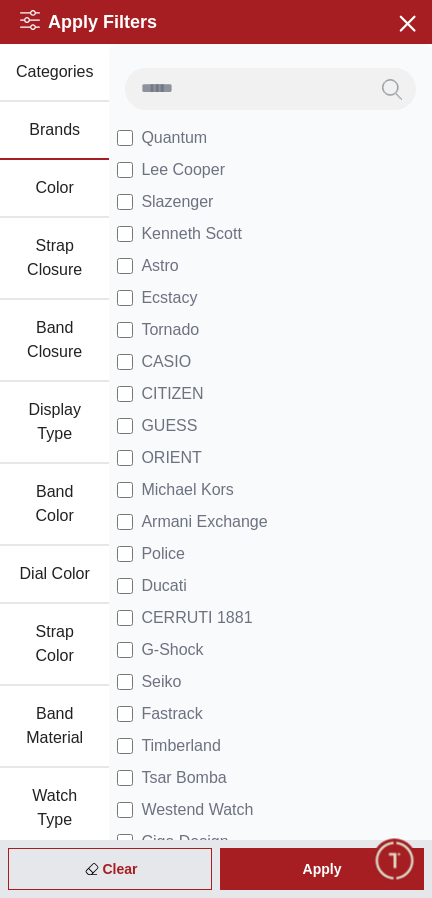 click on "Apply" at bounding box center [322, 869] 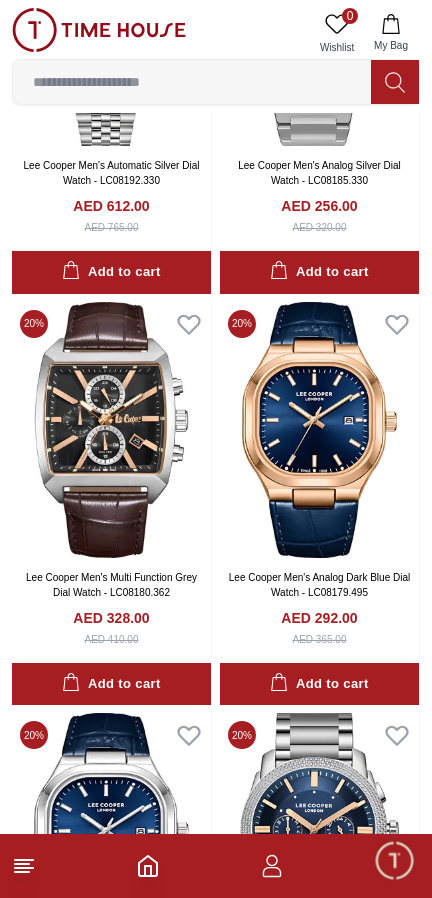 scroll, scrollTop: 0, scrollLeft: 0, axis: both 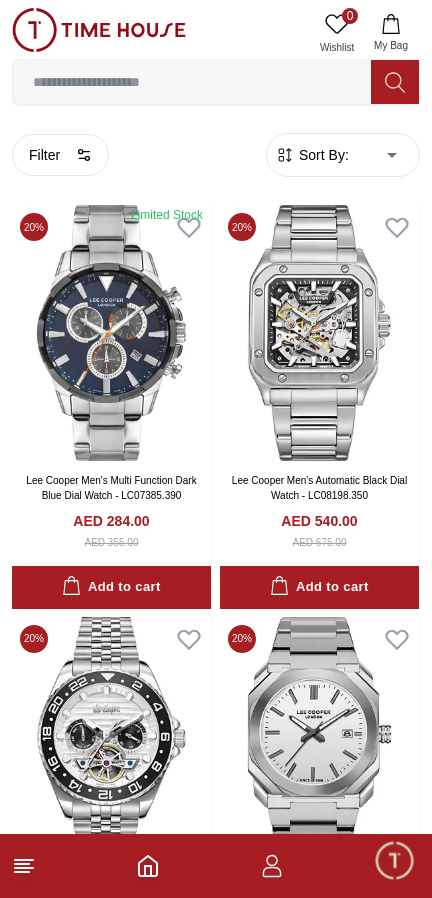 click on "Filter" at bounding box center [60, 155] 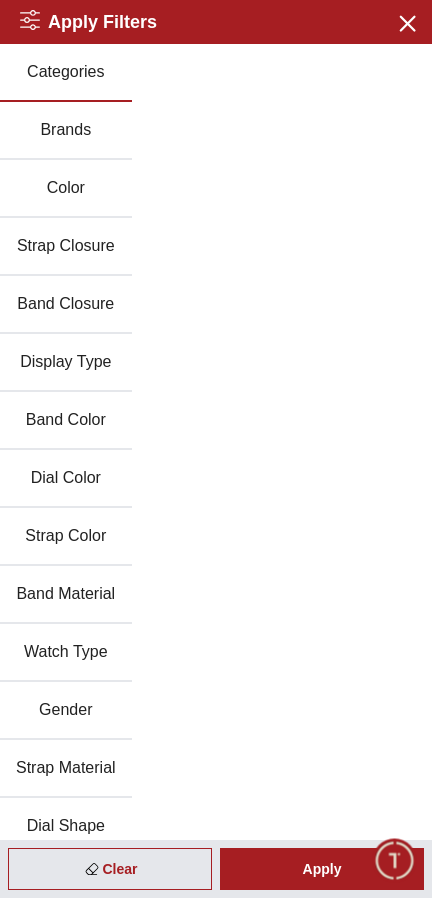click on "Brands" at bounding box center [66, 131] 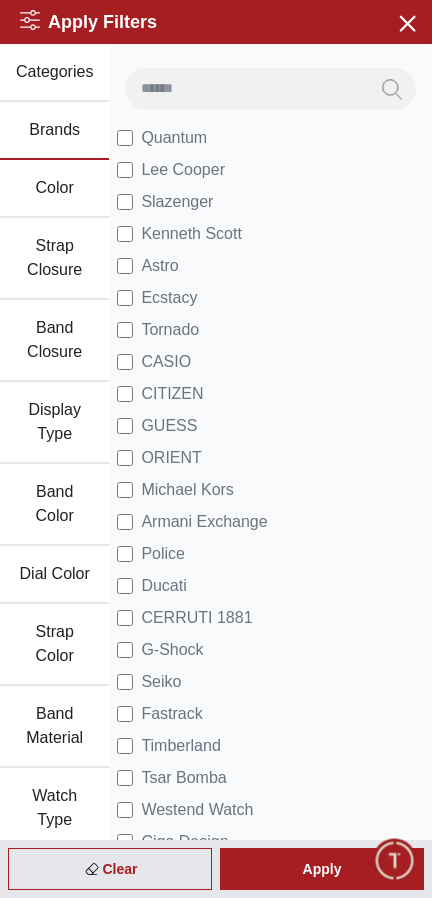 click on "GUESS" at bounding box center (169, 426) 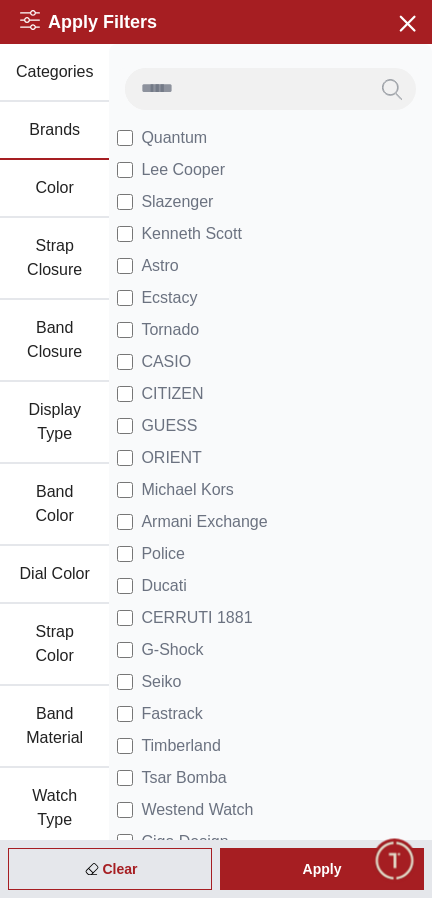 click on "Apply" at bounding box center (322, 869) 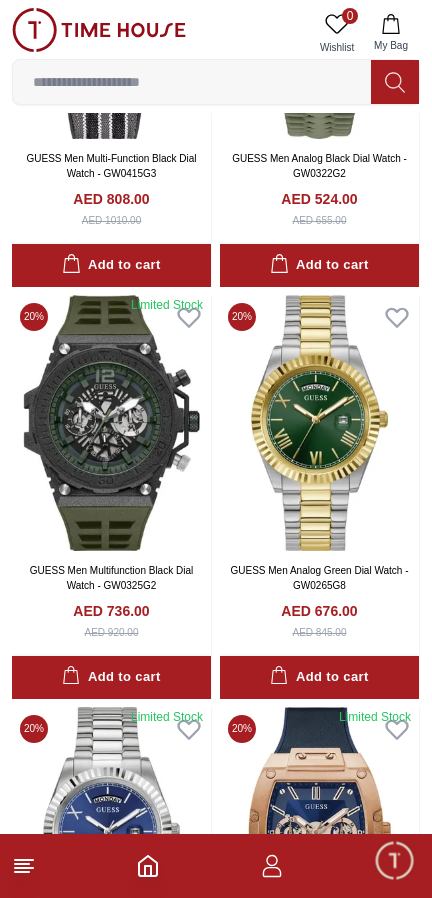 scroll, scrollTop: 0, scrollLeft: 0, axis: both 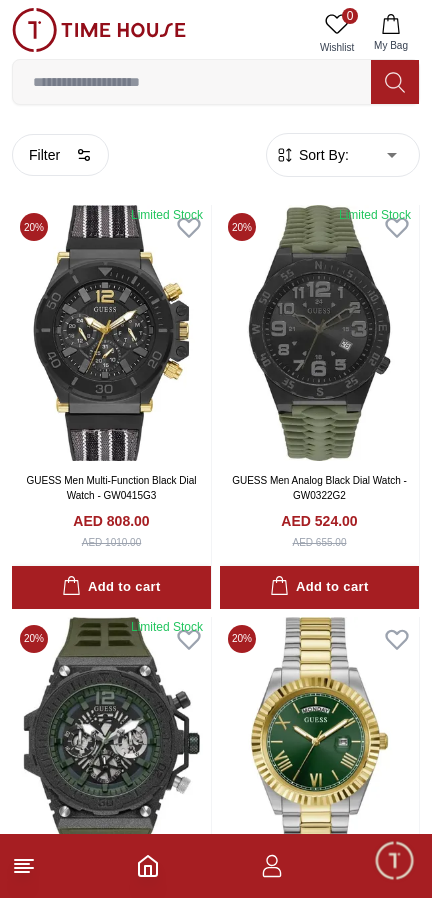 click on "Filter" at bounding box center [60, 155] 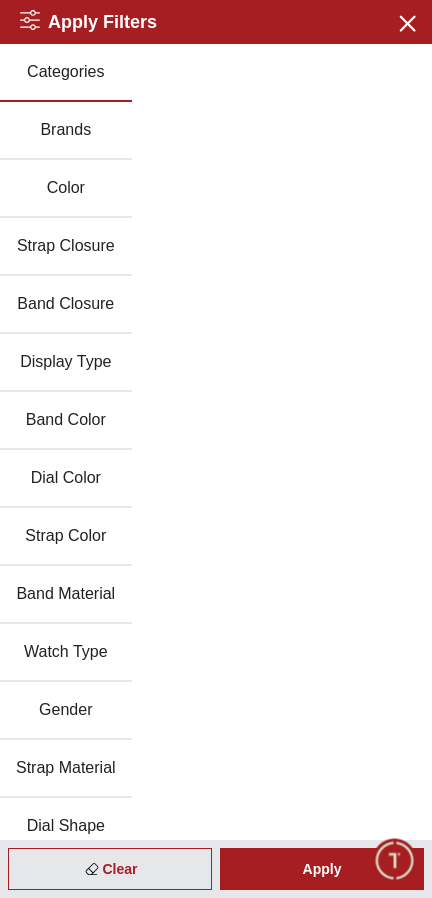 click on "Brands" at bounding box center [66, 131] 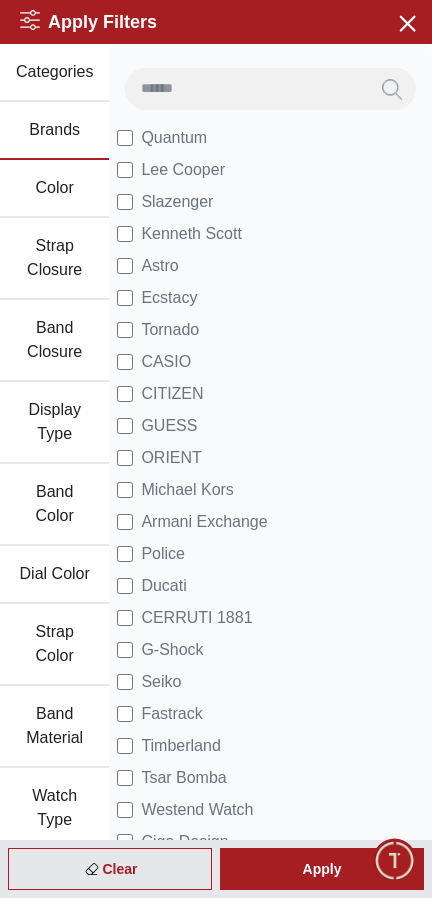 click on "Apply" at bounding box center [322, 869] 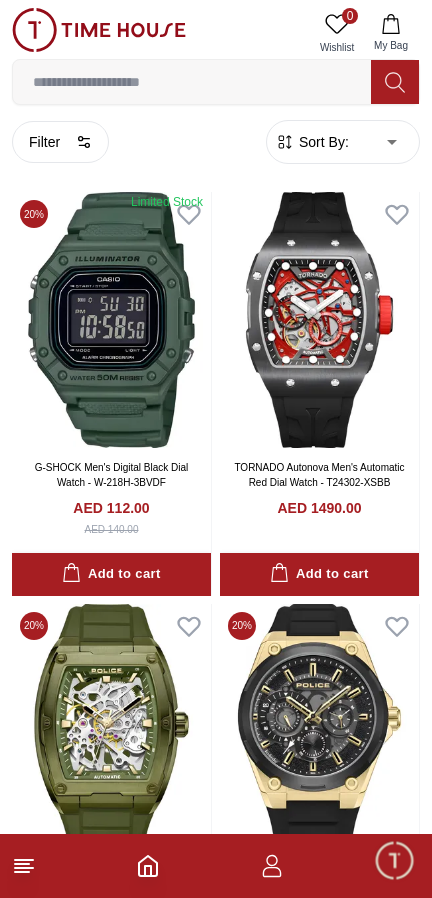 scroll, scrollTop: 0, scrollLeft: 0, axis: both 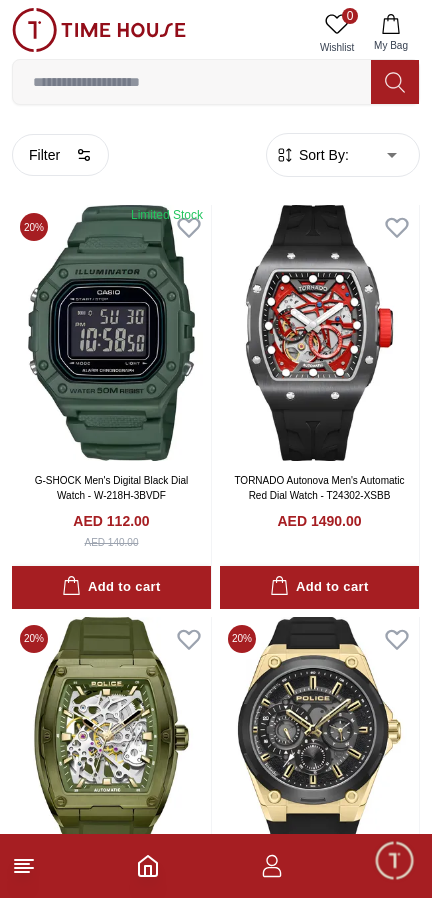 click on "Filter" at bounding box center (60, 155) 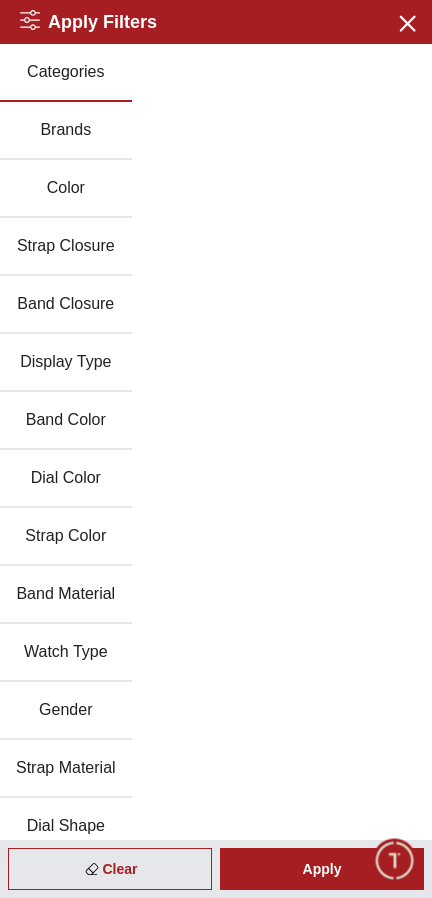 click on "Brands" at bounding box center (66, 131) 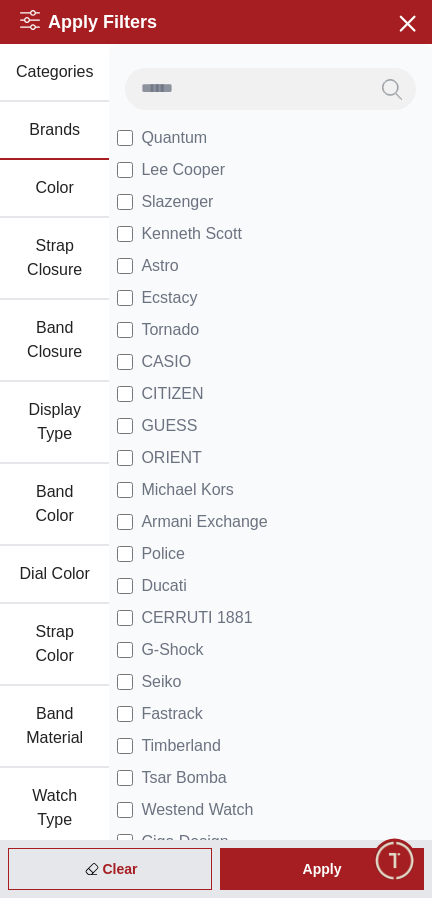 click on "Apply" at bounding box center (322, 869) 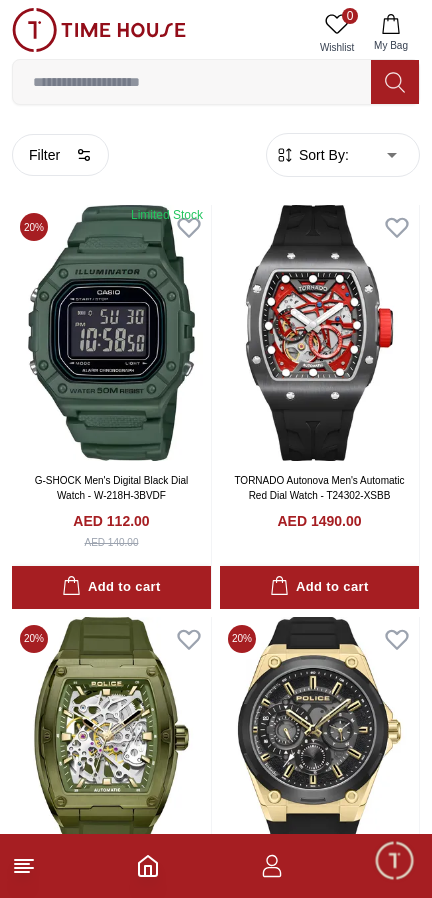 click on "Filter" at bounding box center (60, 155) 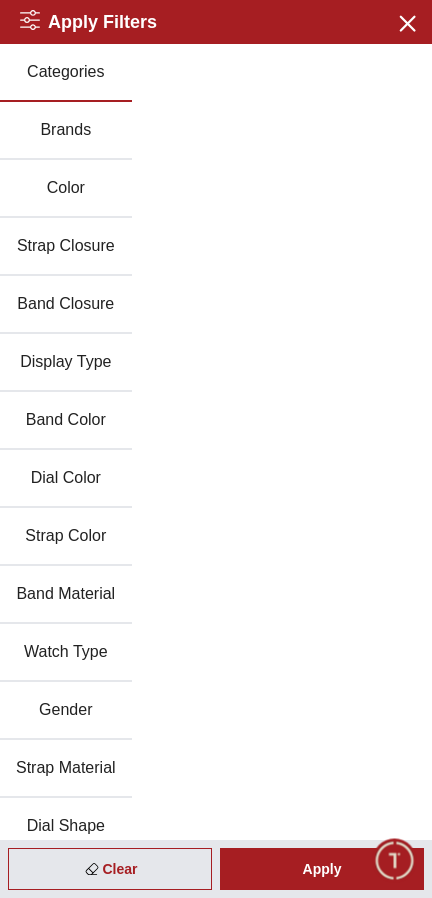 click on "Brands" at bounding box center [66, 131] 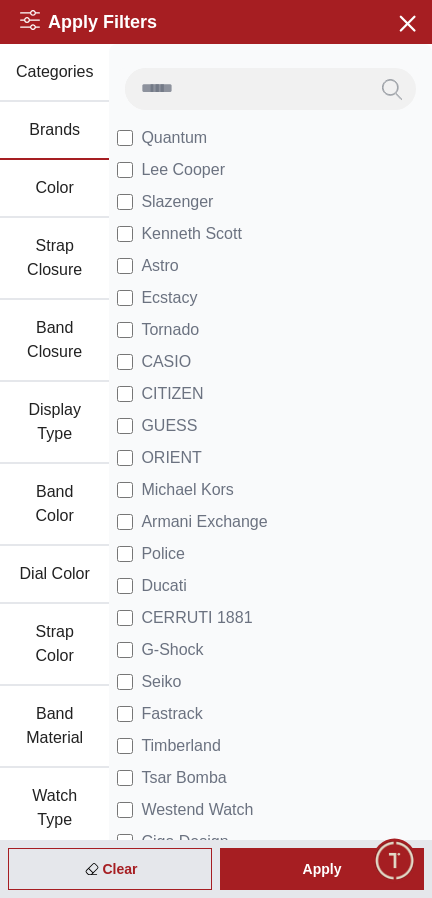 click on "Apply" at bounding box center (322, 869) 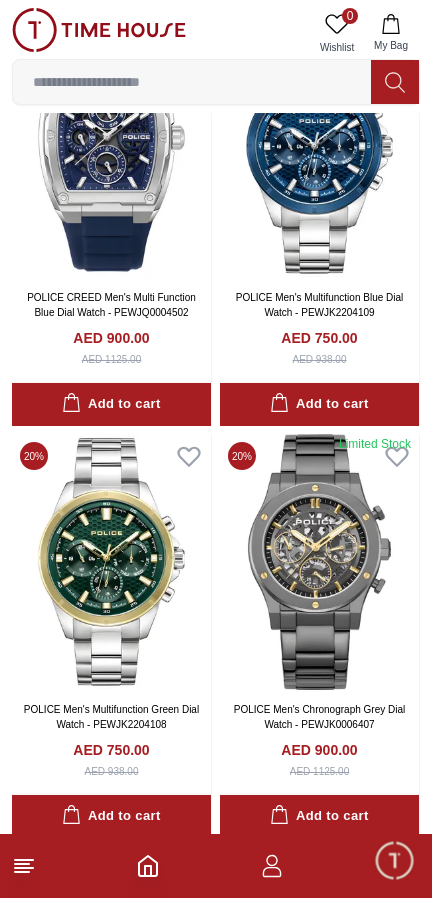 scroll, scrollTop: 1538, scrollLeft: 0, axis: vertical 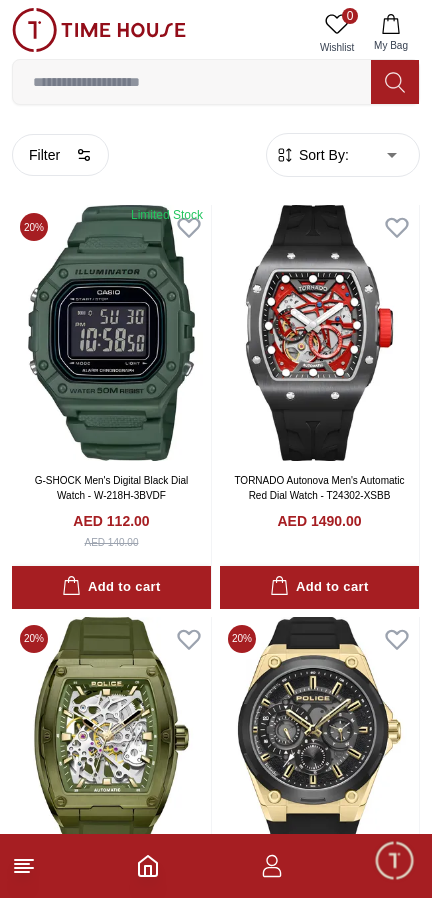 click on "Filter" at bounding box center [60, 155] 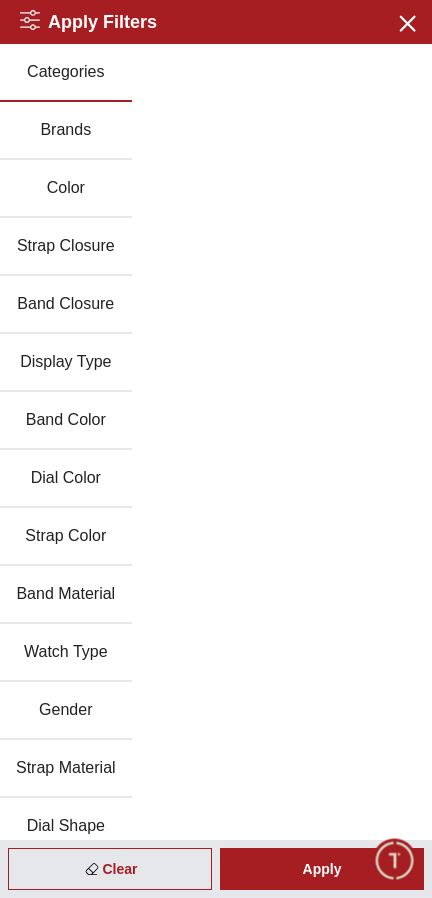 click on "Brands" at bounding box center (66, 131) 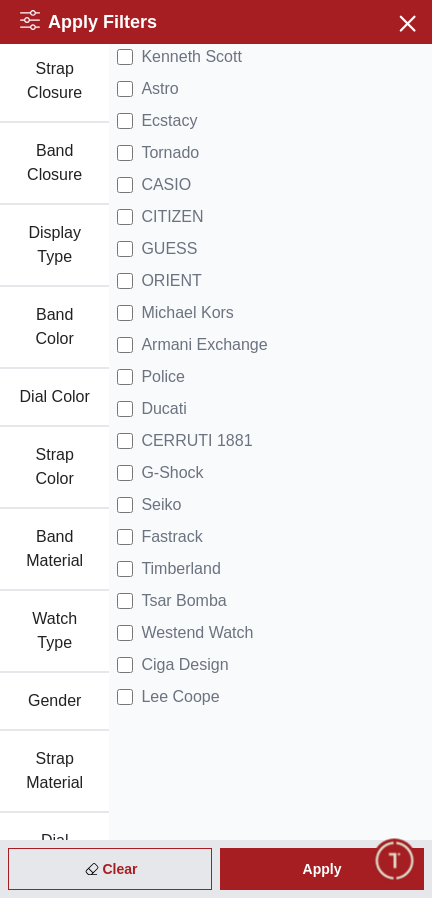 scroll, scrollTop: 175, scrollLeft: 0, axis: vertical 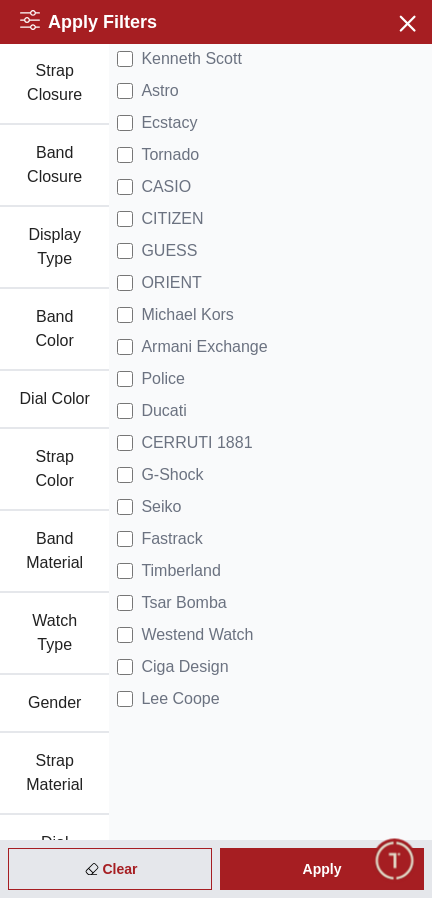 click on "G-Shock" at bounding box center (172, 475) 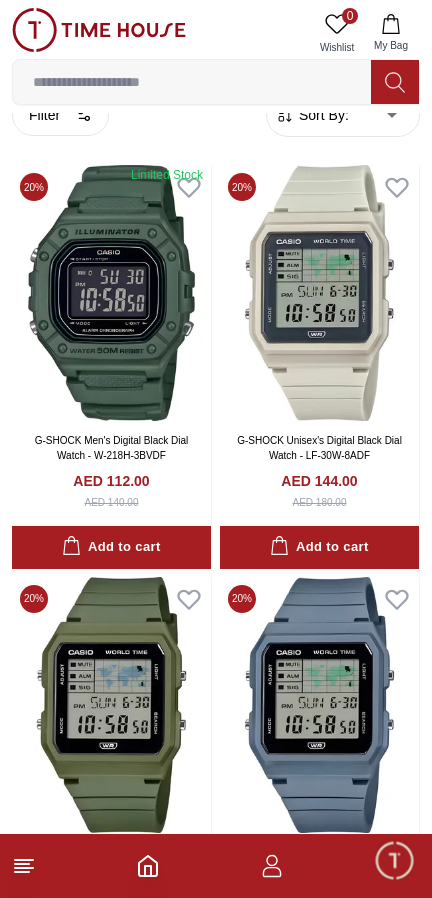 scroll, scrollTop: 0, scrollLeft: 0, axis: both 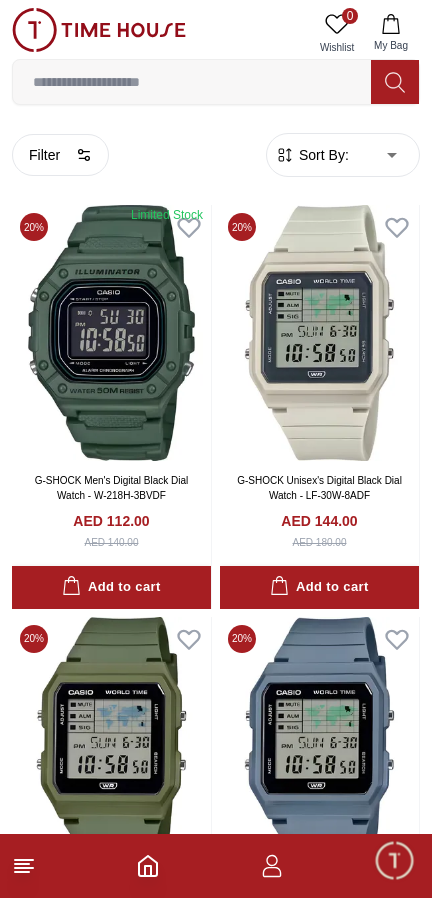 click on "Filter" at bounding box center (60, 155) 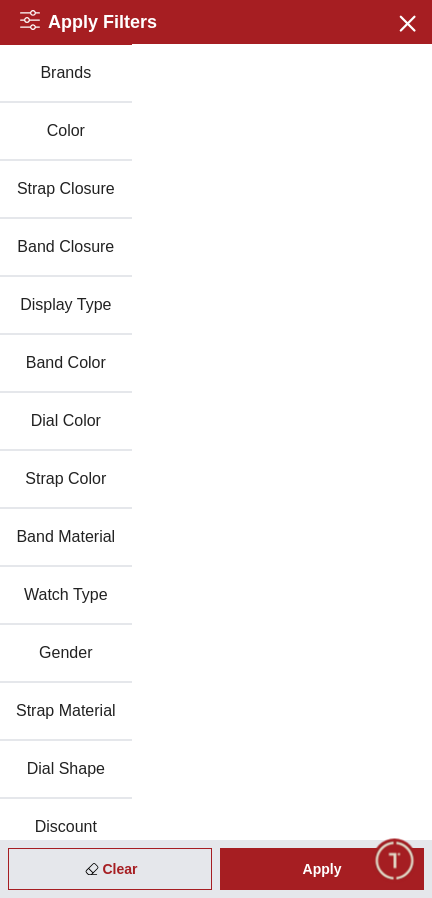 scroll, scrollTop: 75, scrollLeft: 0, axis: vertical 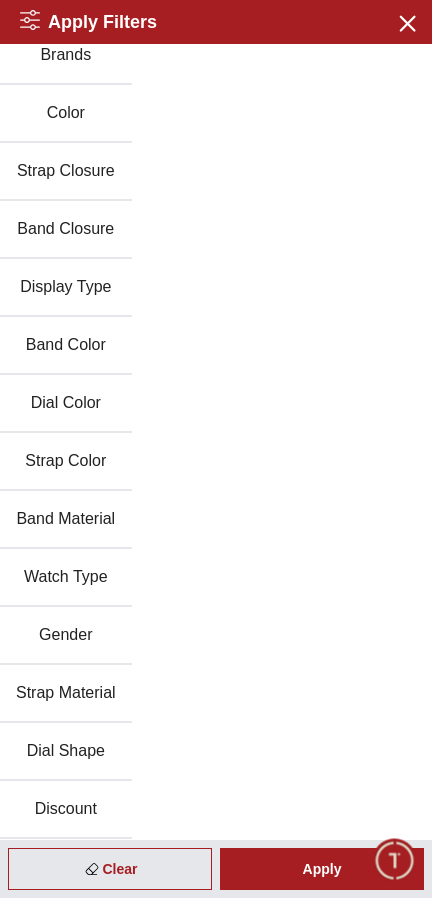 click on "Gender" at bounding box center (66, 636) 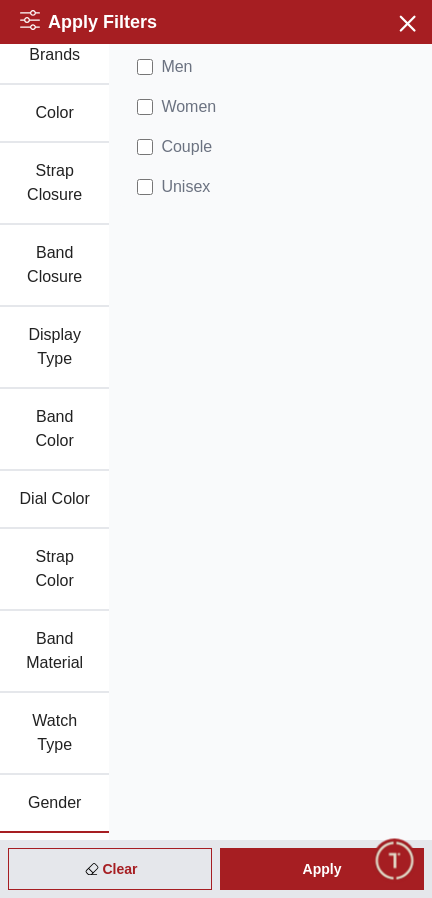 click on "Men" at bounding box center [176, 67] 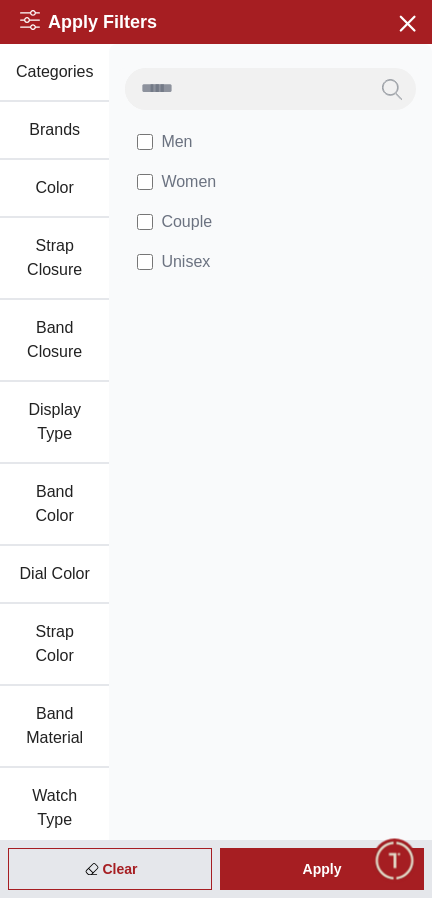 click on "Brands" at bounding box center (54, 131) 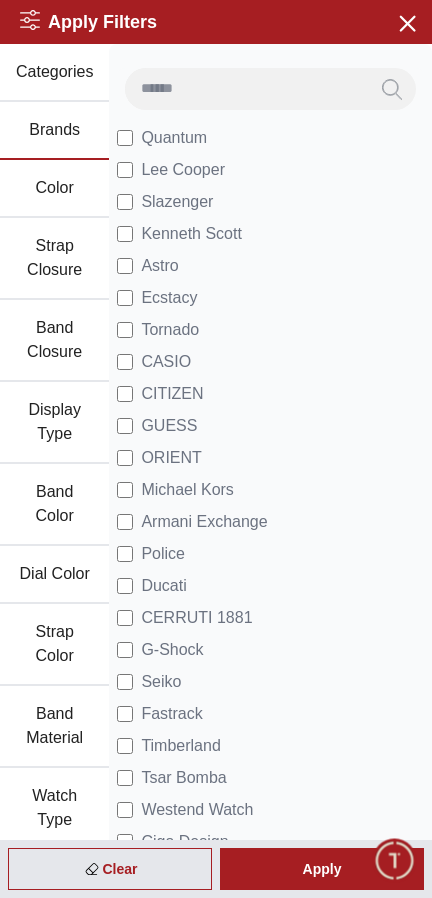 click on "Ducati" at bounding box center [163, 586] 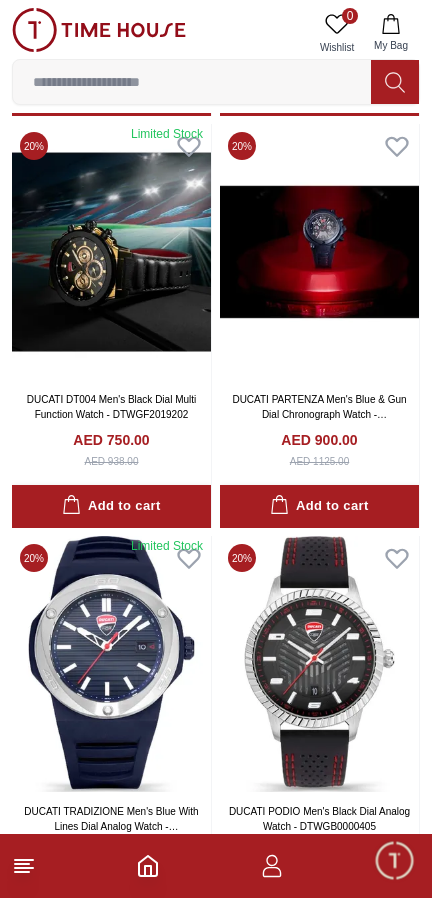 scroll, scrollTop: 1376, scrollLeft: 0, axis: vertical 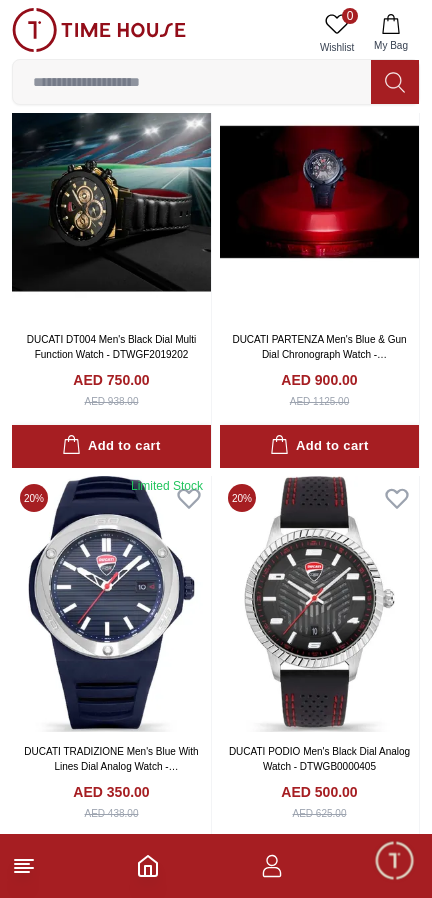 click at bounding box center (319, 604) 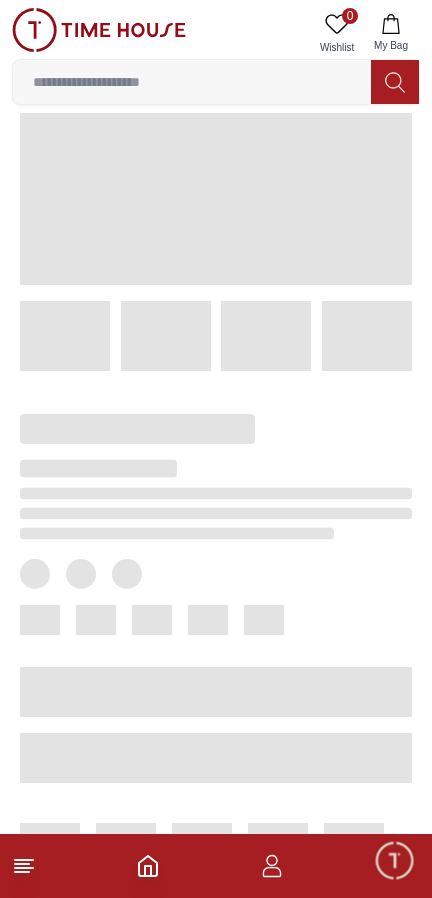 scroll, scrollTop: 148, scrollLeft: 0, axis: vertical 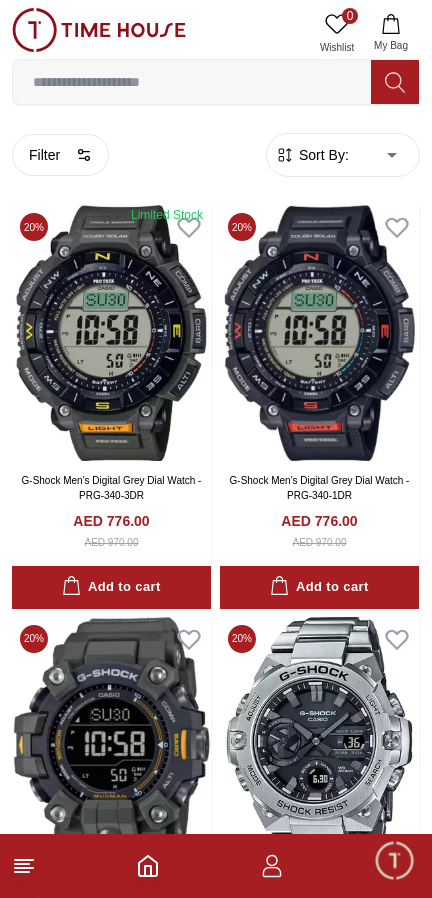 click on "Filter" at bounding box center [60, 155] 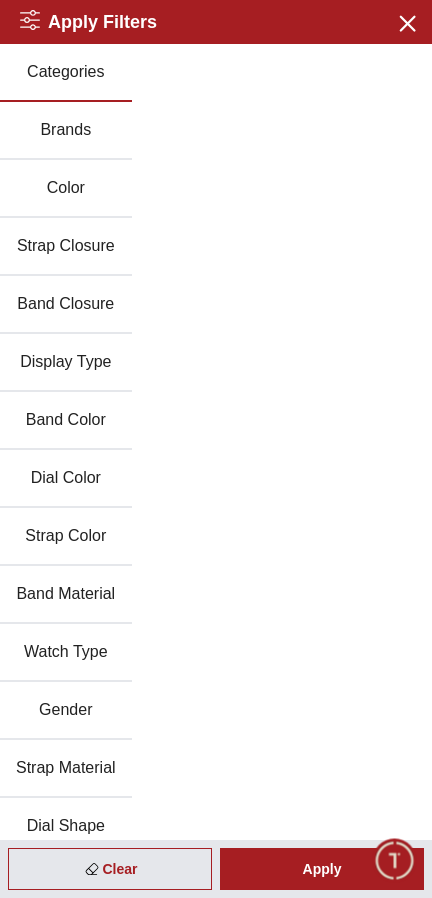 click on "Brands" at bounding box center [66, 131] 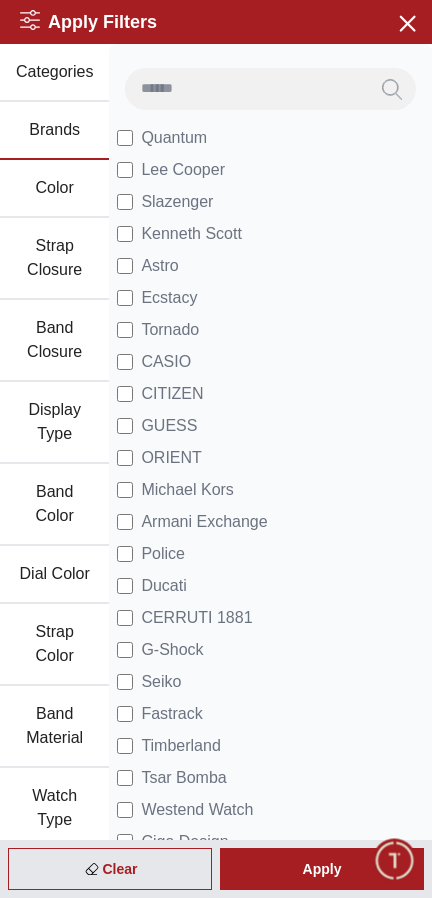 click on "Ducati" at bounding box center [163, 586] 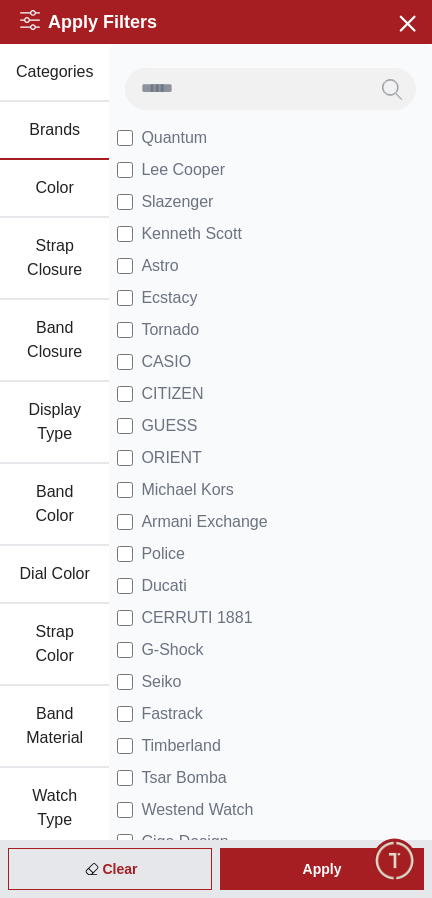 click on "G-Shock" at bounding box center (172, 650) 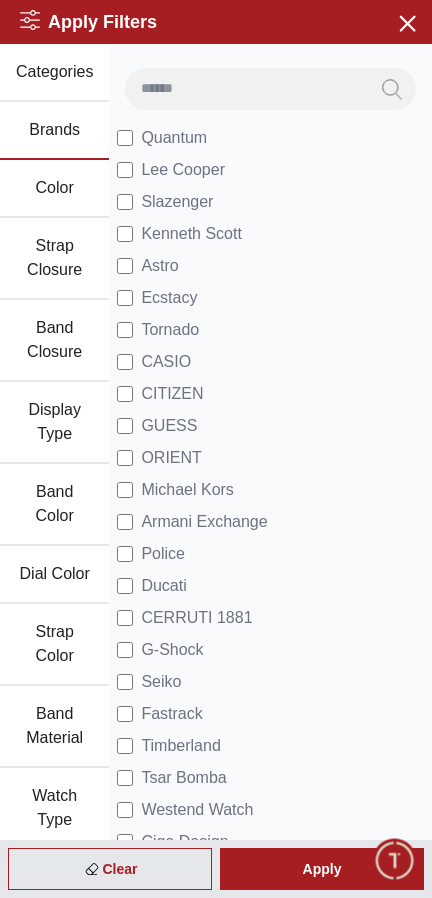 click on "Michael Kors" at bounding box center (187, 490) 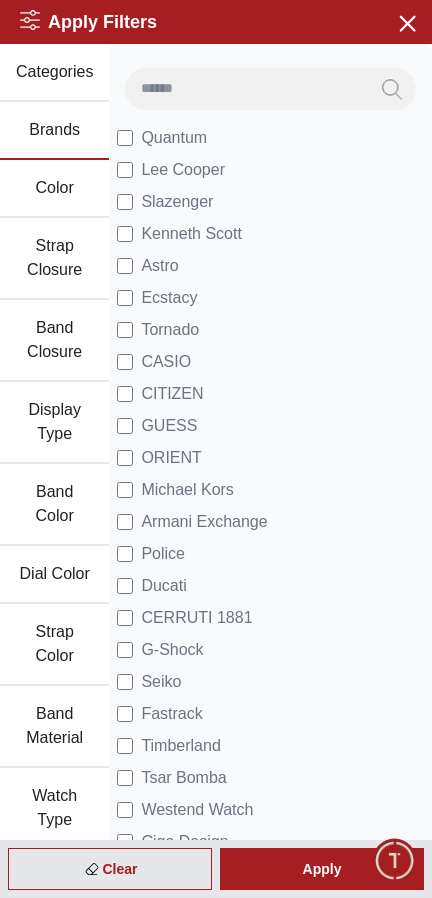 click on "Armani Exchange" at bounding box center (204, 522) 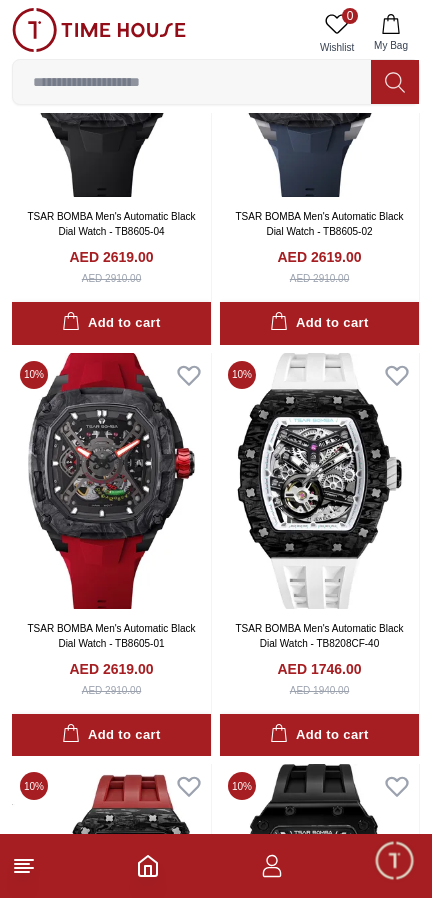 scroll, scrollTop: 678, scrollLeft: 0, axis: vertical 